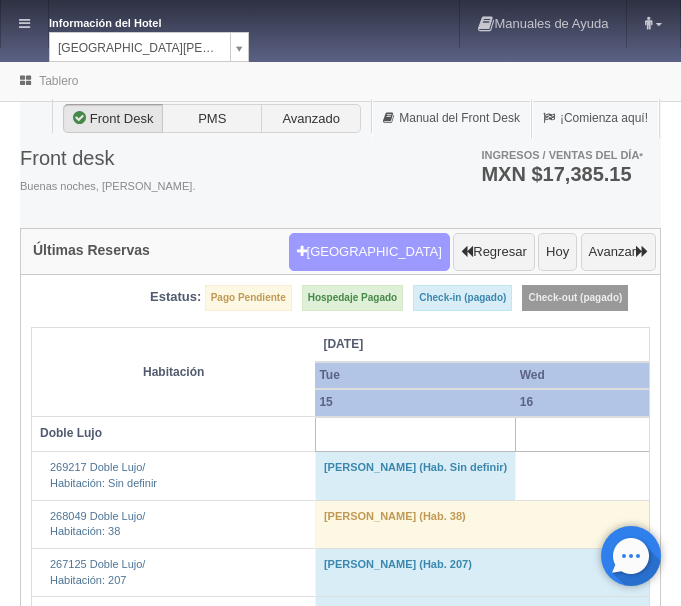 scroll, scrollTop: 0, scrollLeft: 0, axis: both 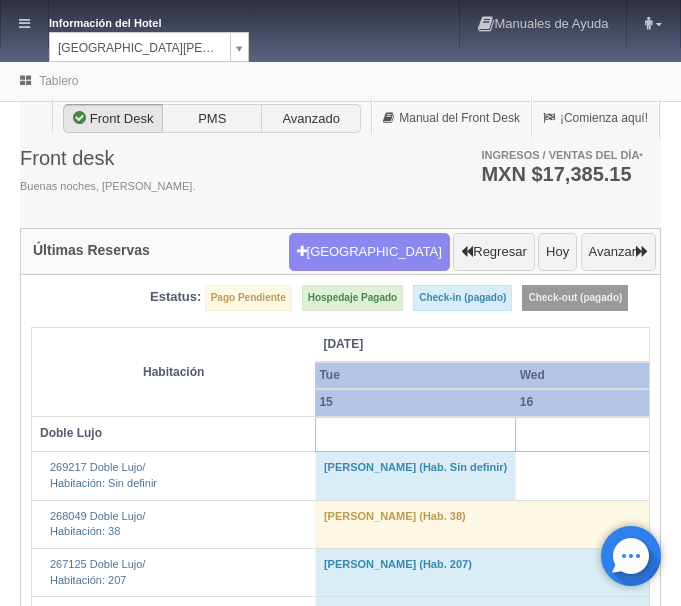 click on "Información del Hotel
HOTEL SAN FRANCISCO PLAZA
HOTEL SAN FRANCISCO PLAZA
HOTEL UNIVERSO
Hotel Latino
Manuales de Ayuda
Actualizaciones recientes
ana del carmen
Mi Perfil
Salir / Log Out
Procesando...
Front desk
Reservas
Hotel y Habitaciones
Tarifas
Inventarios
Promociones
Cupones
Productos y Servicios" at bounding box center [340, 2154] 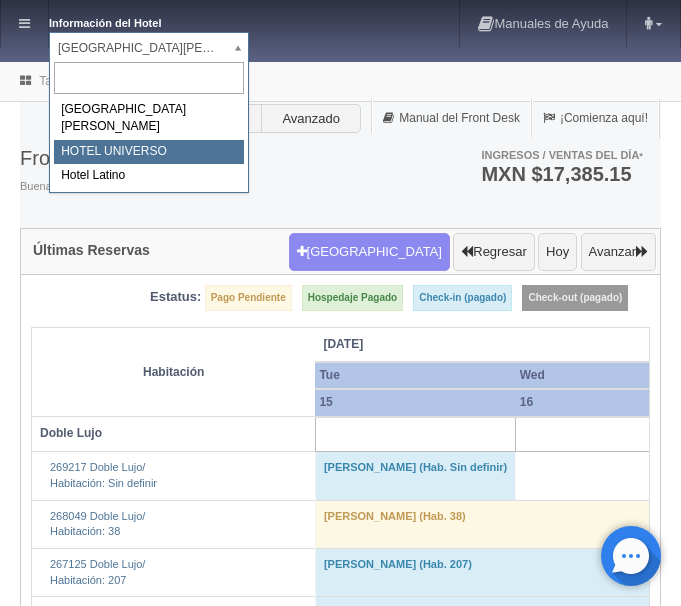 select on "358" 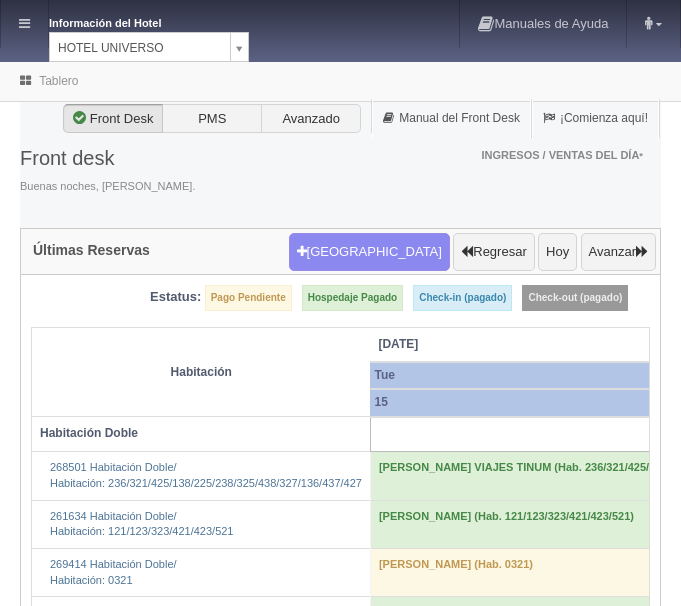 scroll, scrollTop: 0, scrollLeft: 0, axis: both 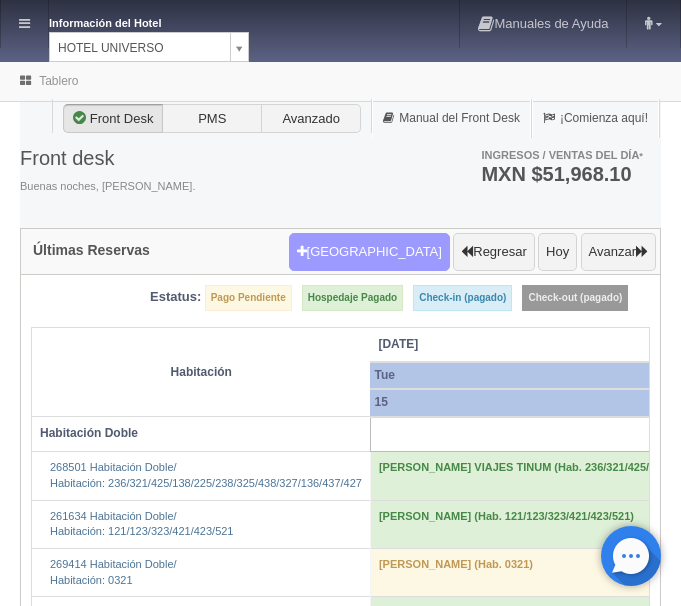 click on "[GEOGRAPHIC_DATA]" at bounding box center [369, 252] 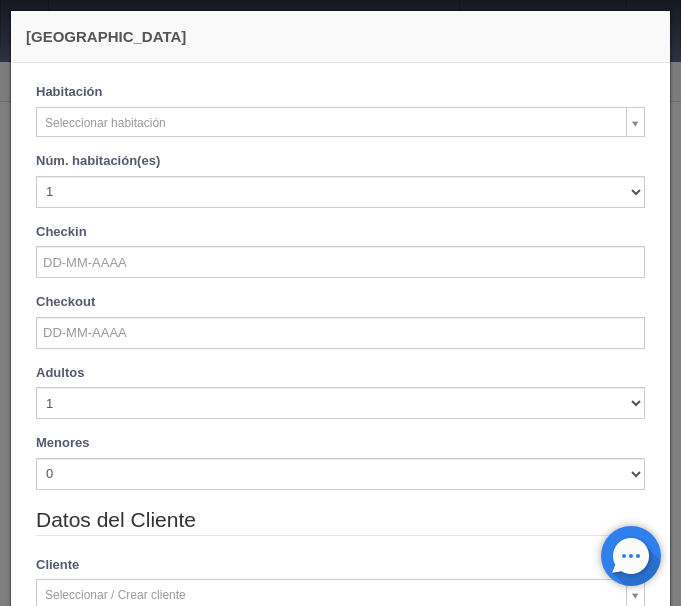 checkbox on "false" 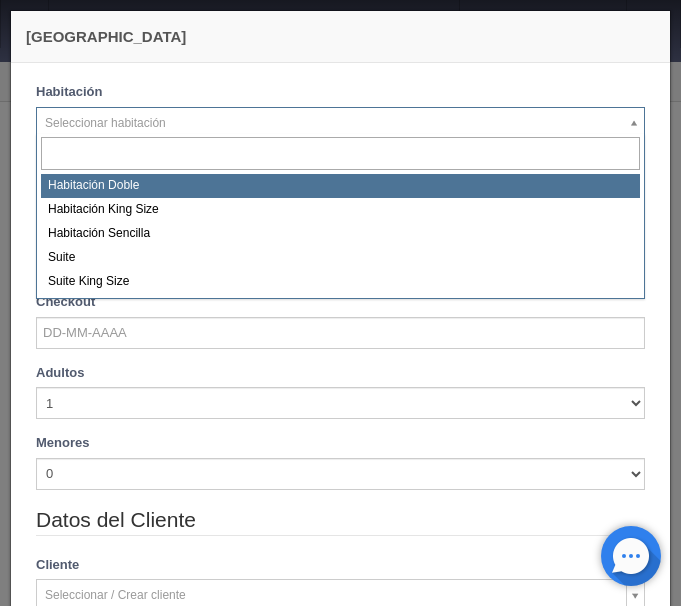 click on "Información del Hotel
[GEOGRAPHIC_DATA][PERSON_NAME]
Manuales de Ayuda
Actualizaciones recientes
[PERSON_NAME]
Mi Perfil
Salir / Log Out
Procesando...
Front desk
Reservas
Hotel y Habitaciones
Tarifas
Inventarios
Promociones
Cupones
Productos y Servicios" at bounding box center (340, 3320) 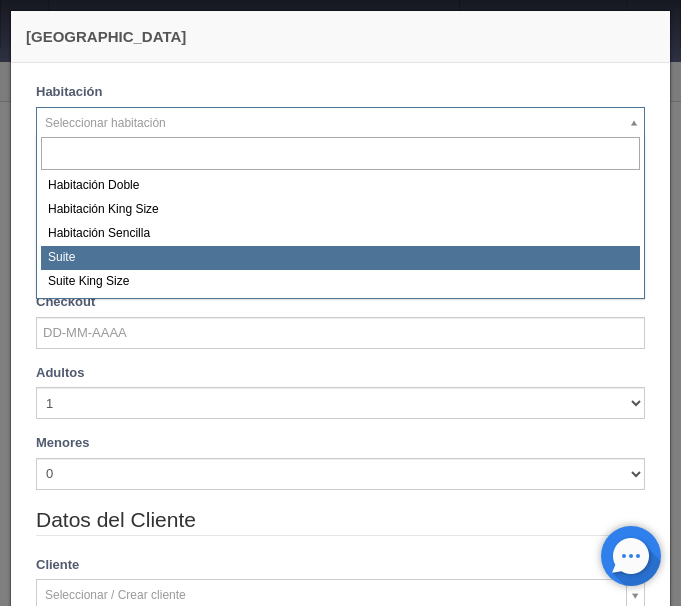 select on "584" 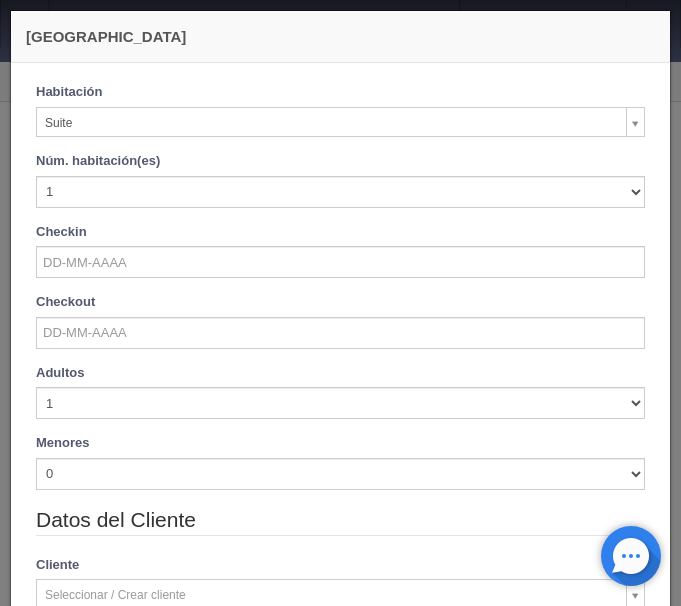 checkbox on "false" 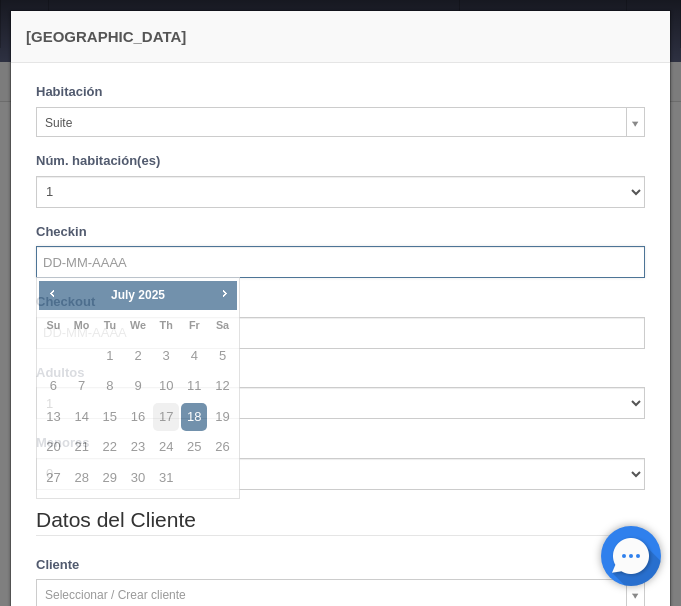 click at bounding box center (340, 262) 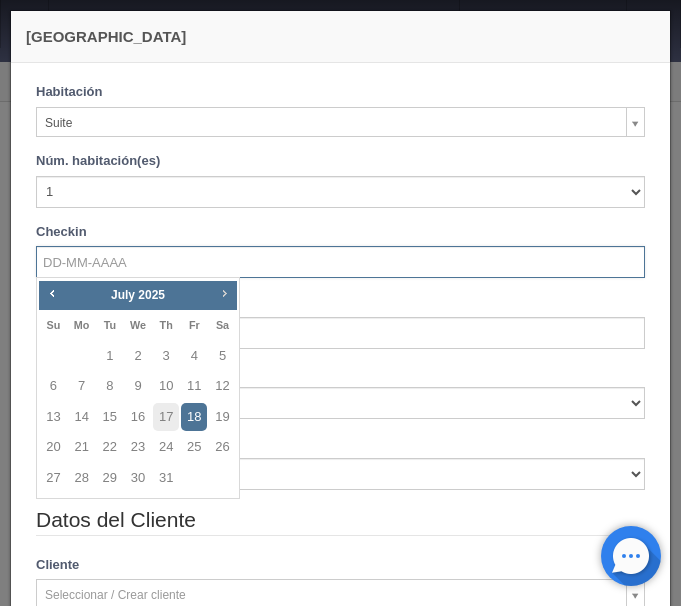 click on "Next" at bounding box center (224, 293) 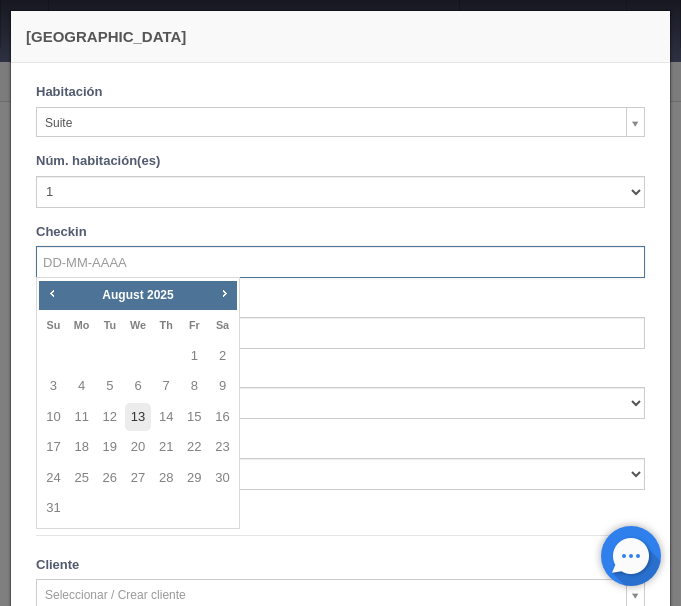 click on "13" at bounding box center (138, 417) 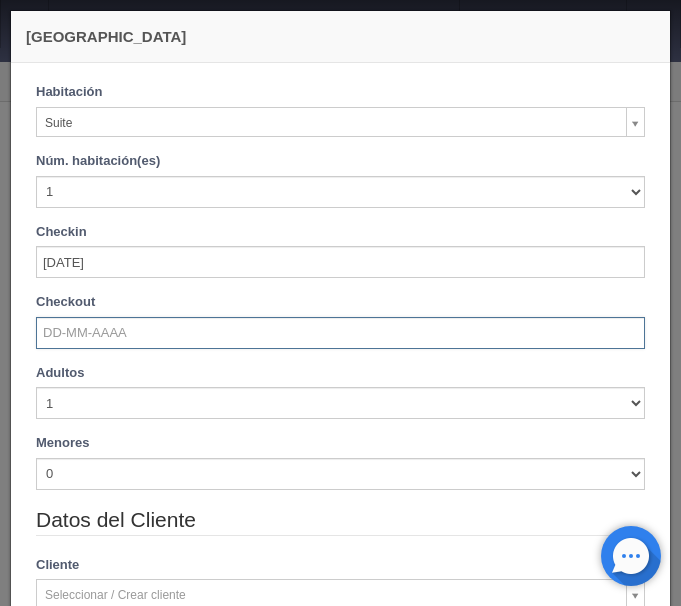 click at bounding box center (340, 333) 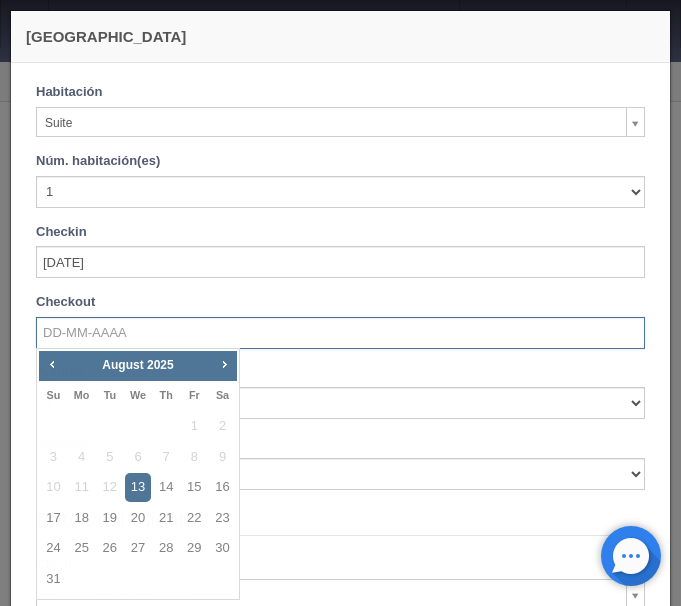 checkbox on "false" 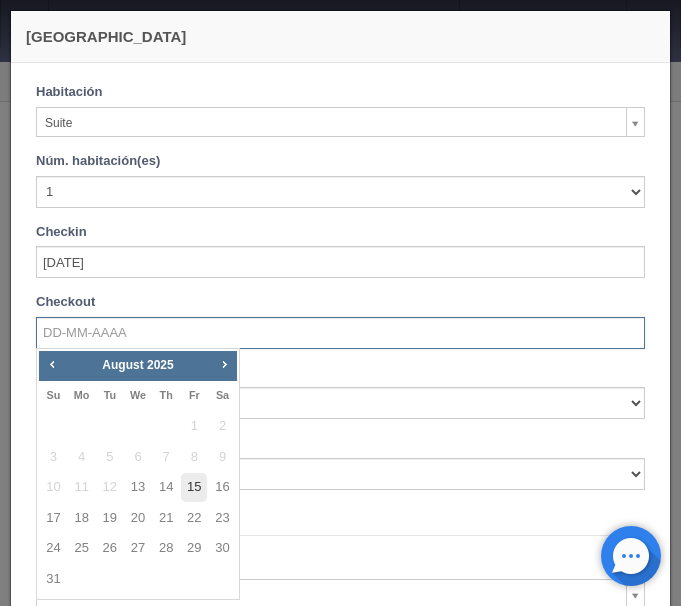 click on "15" at bounding box center [194, 487] 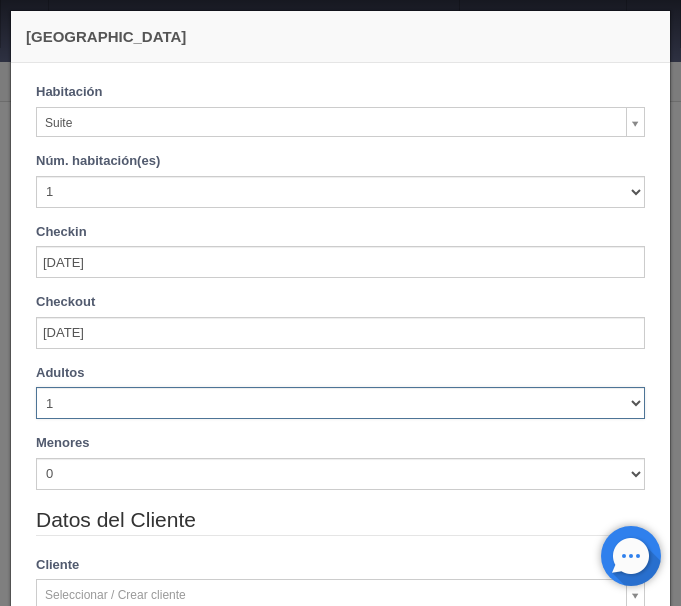 click on "1
2
3
4
5
6
7
8
9
10" at bounding box center (340, 403) 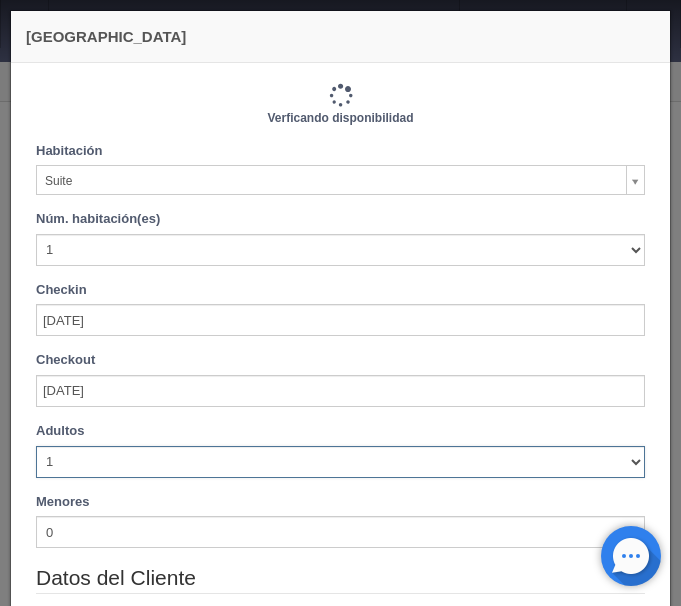 type on "2260.00" 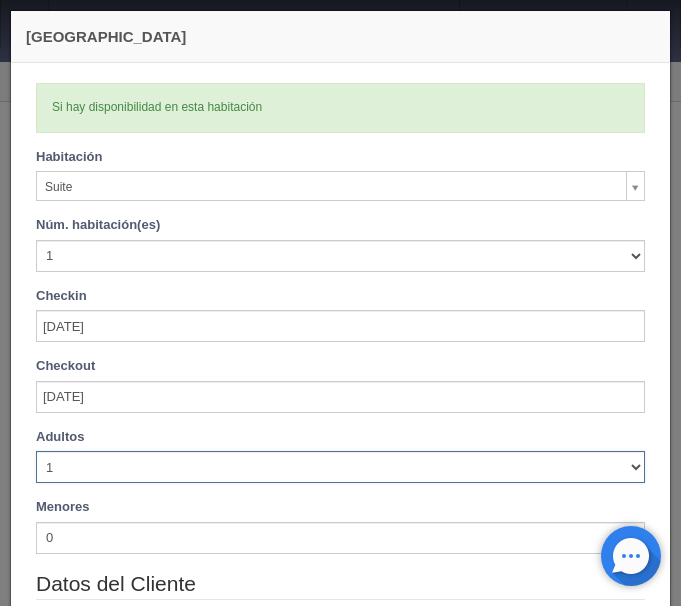 select on "5" 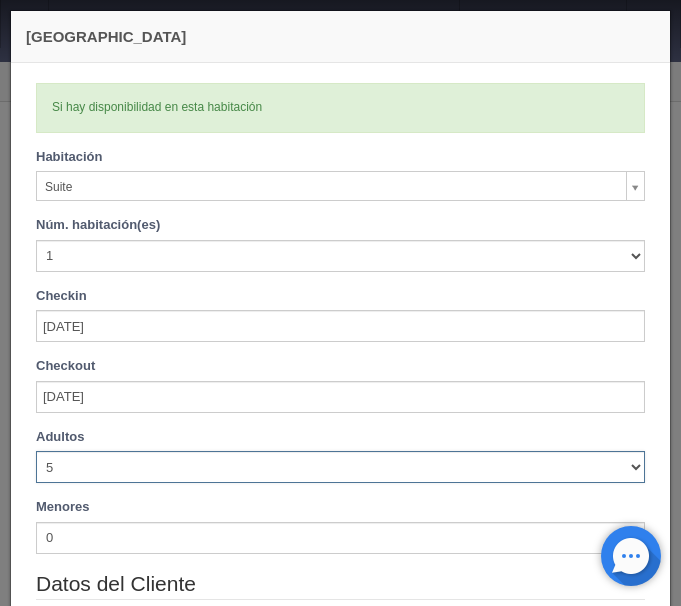 click on "5" at bounding box center (0, 0) 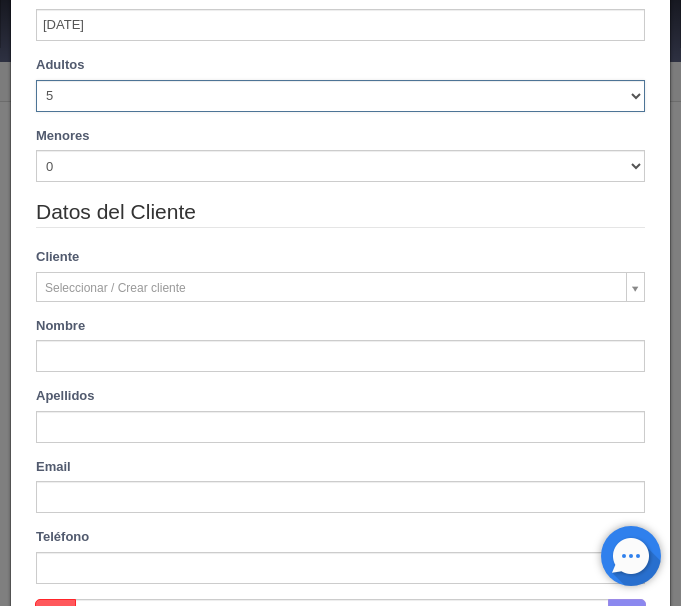 type on "2420.00" 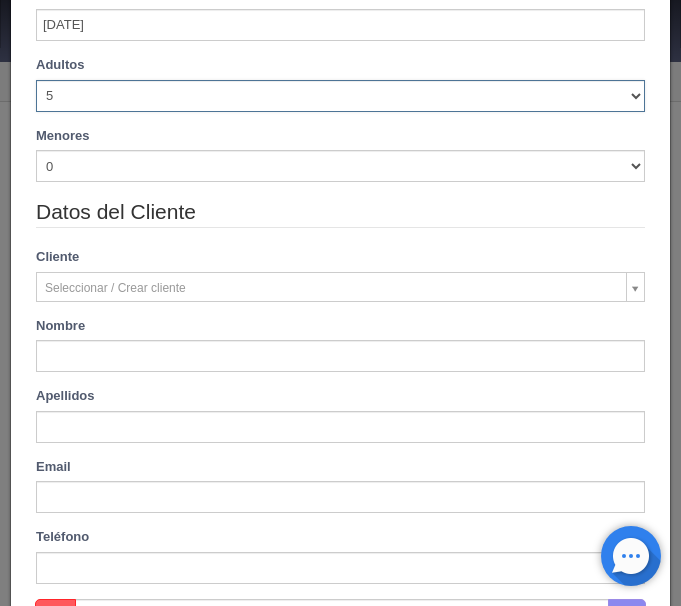 checkbox on "false" 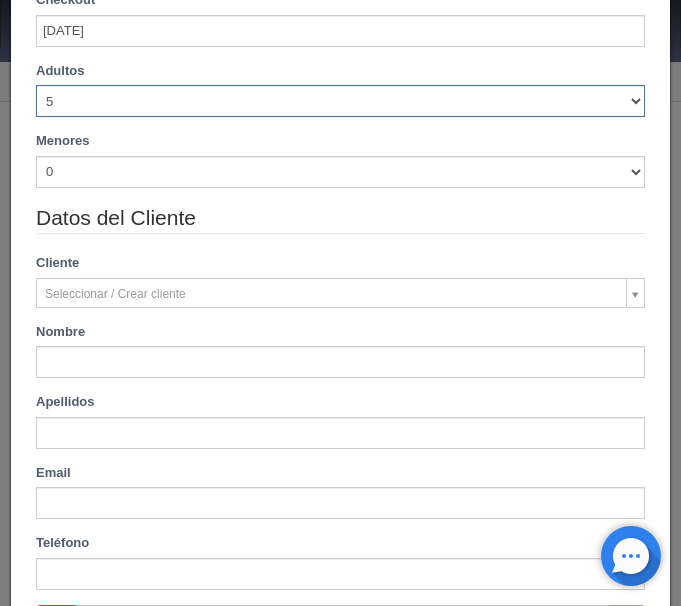 scroll, scrollTop: 420, scrollLeft: 0, axis: vertical 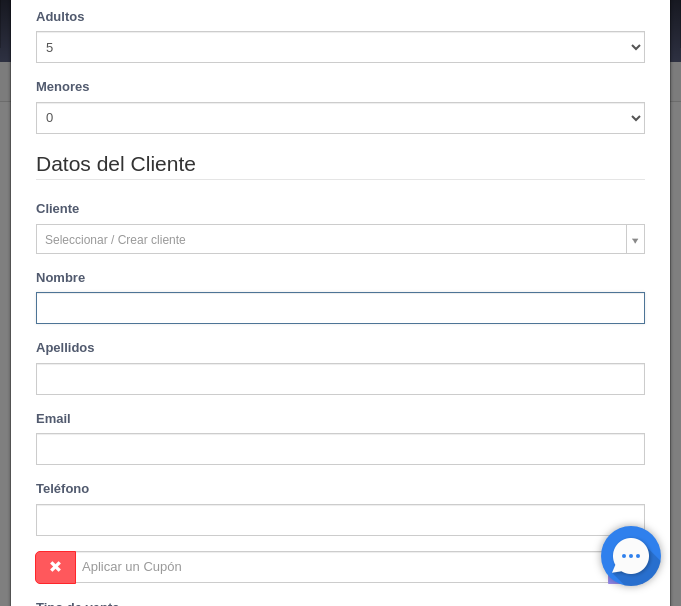 click at bounding box center (340, 308) 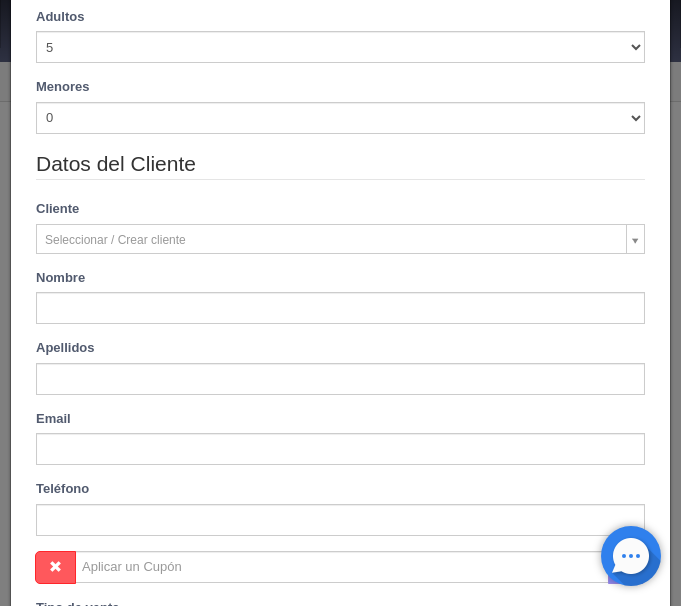 type on "Joselyn Ivonne" 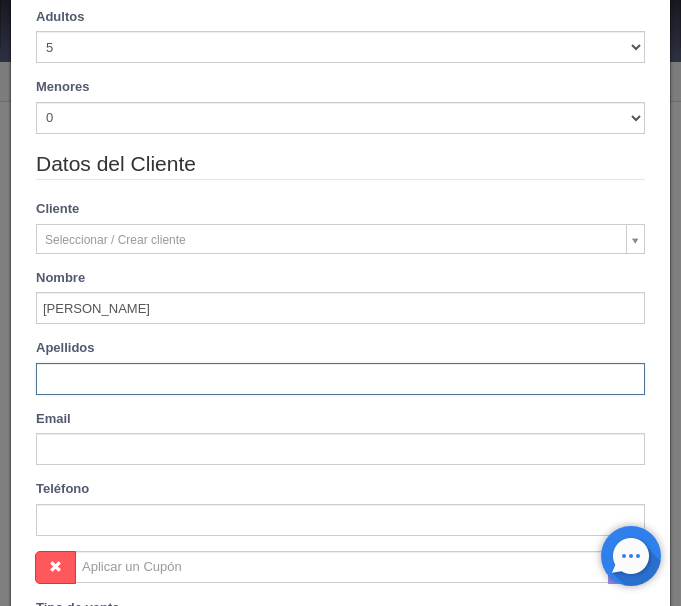 click at bounding box center (340, 379) 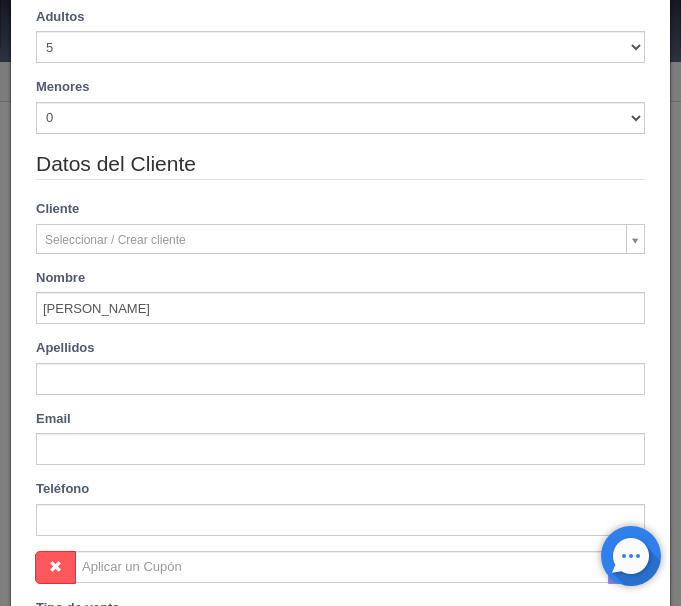 type on "Euresti Badillo" 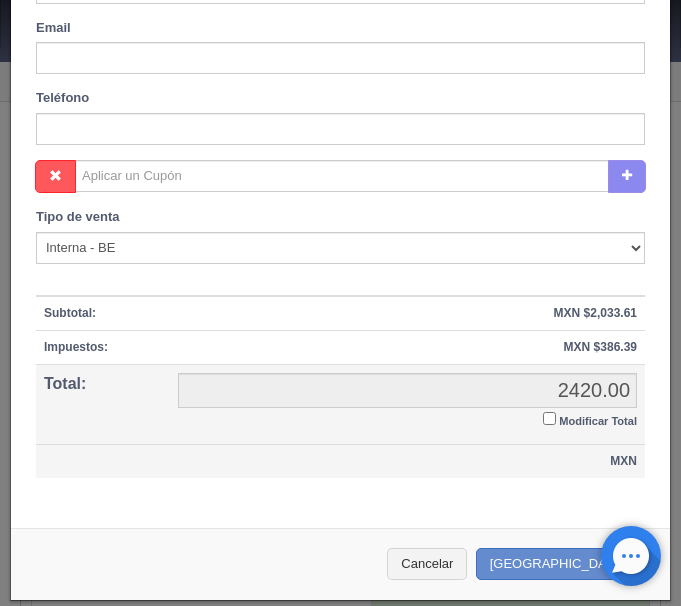 scroll, scrollTop: 815, scrollLeft: 0, axis: vertical 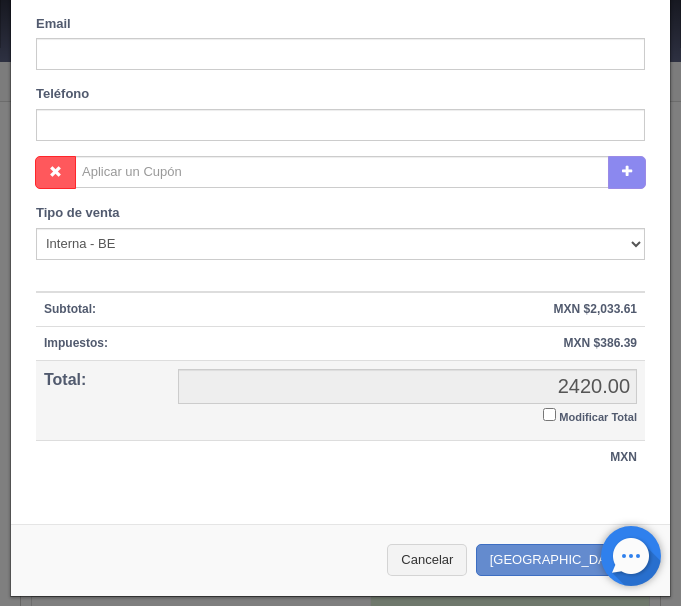 click on "Modificar Total" at bounding box center (549, 414) 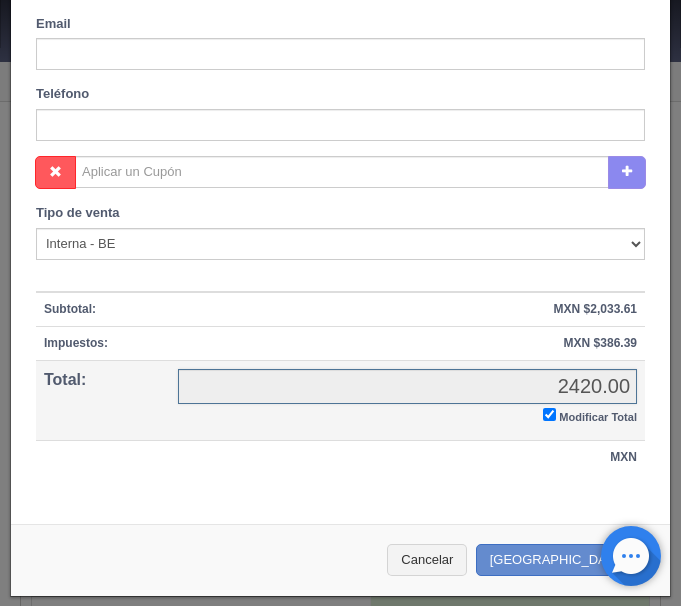 checkbox on "true" 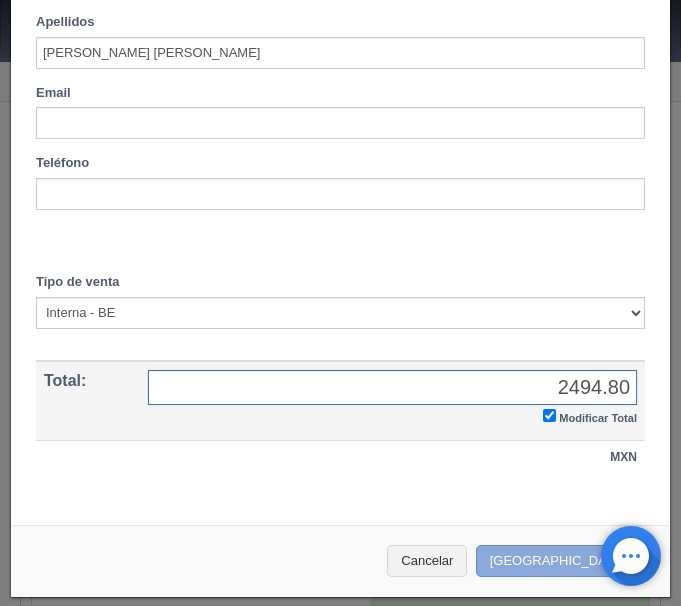 type on "2494.80" 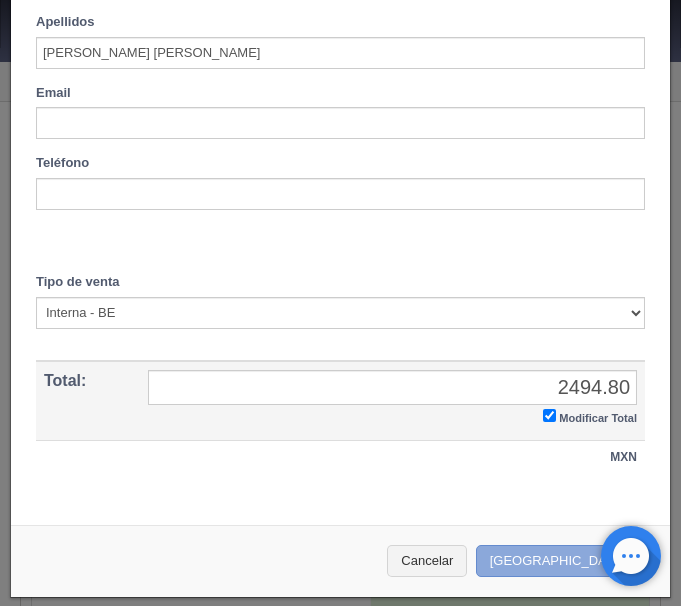 click on "[GEOGRAPHIC_DATA]" at bounding box center (563, 561) 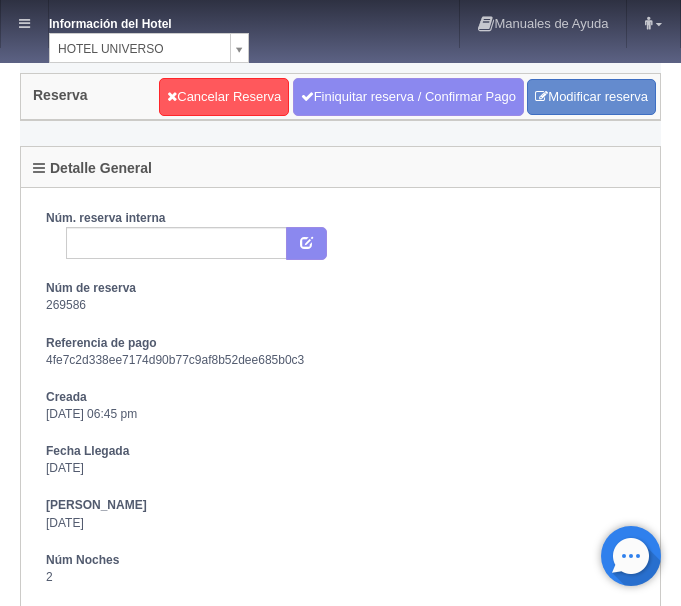 scroll, scrollTop: 0, scrollLeft: 0, axis: both 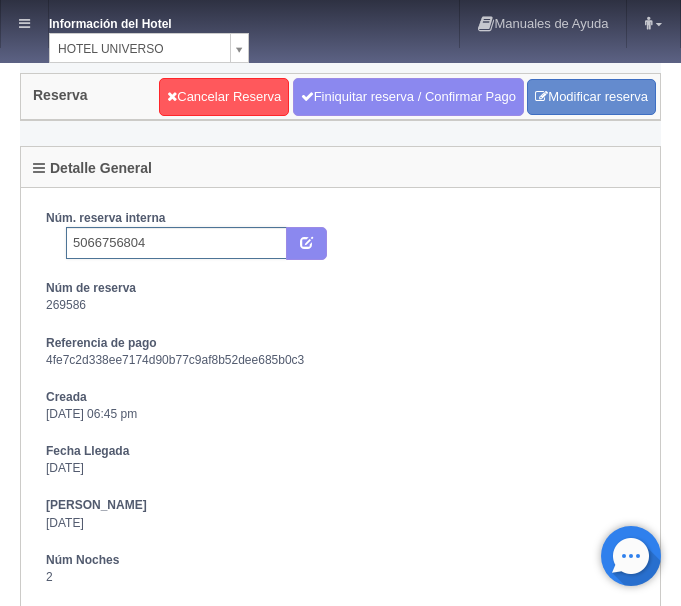 click on "5066756804" at bounding box center [176, 243] 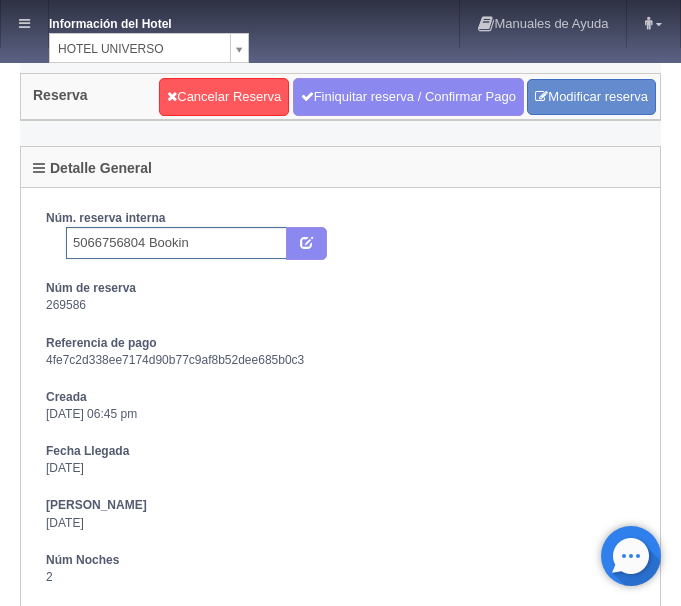 type on "5066756804 Booking" 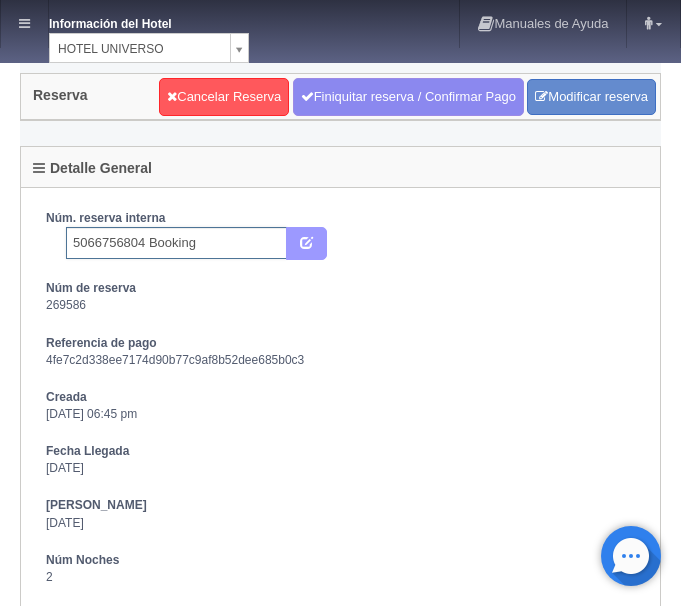 click at bounding box center (306, 241) 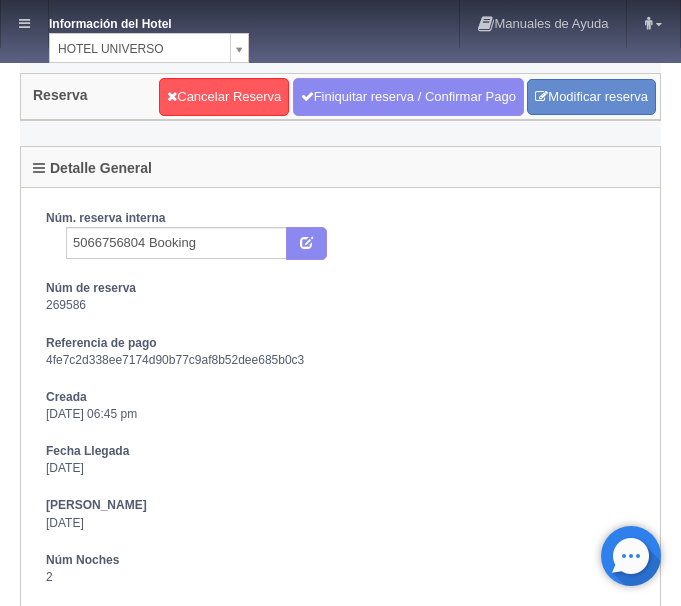 scroll, scrollTop: 0, scrollLeft: 0, axis: both 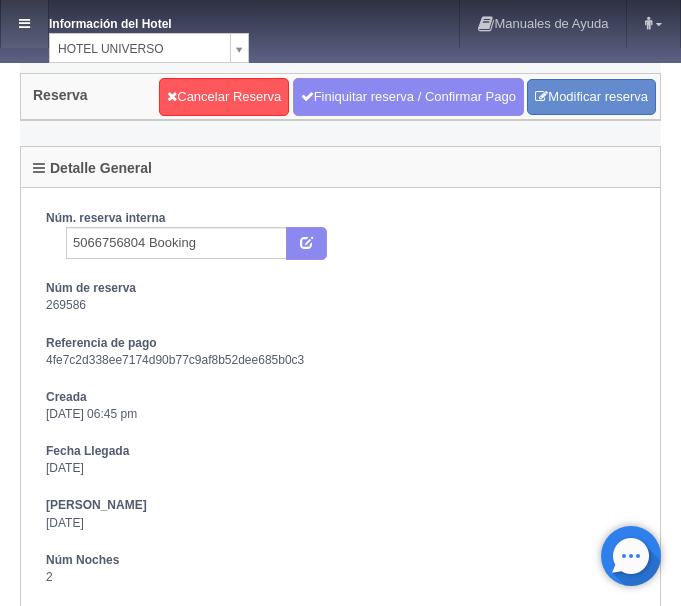 click at bounding box center [24, 24] 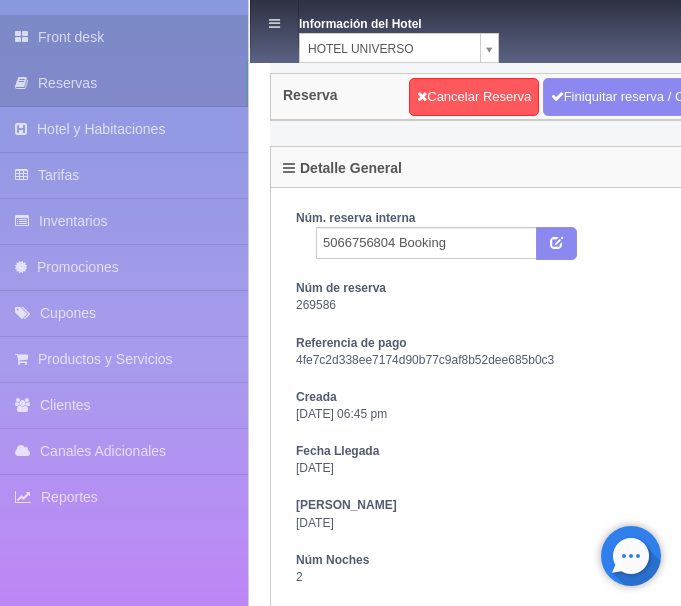 click on "Front desk" at bounding box center [124, 37] 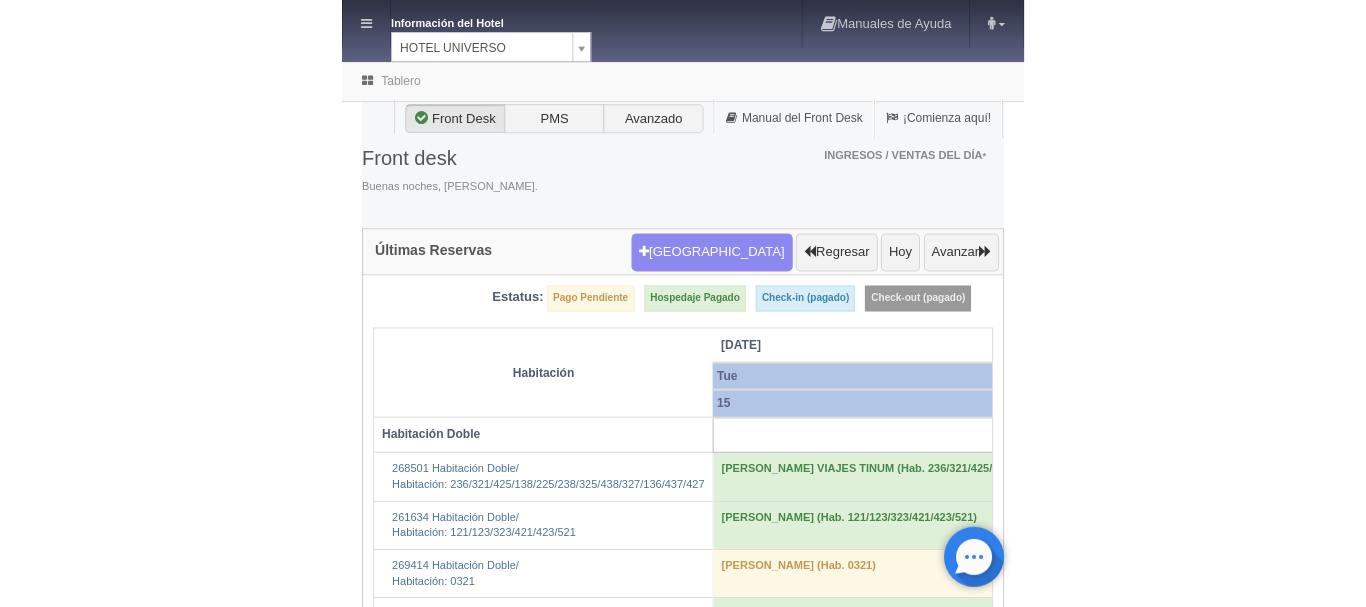 scroll, scrollTop: 0, scrollLeft: 0, axis: both 